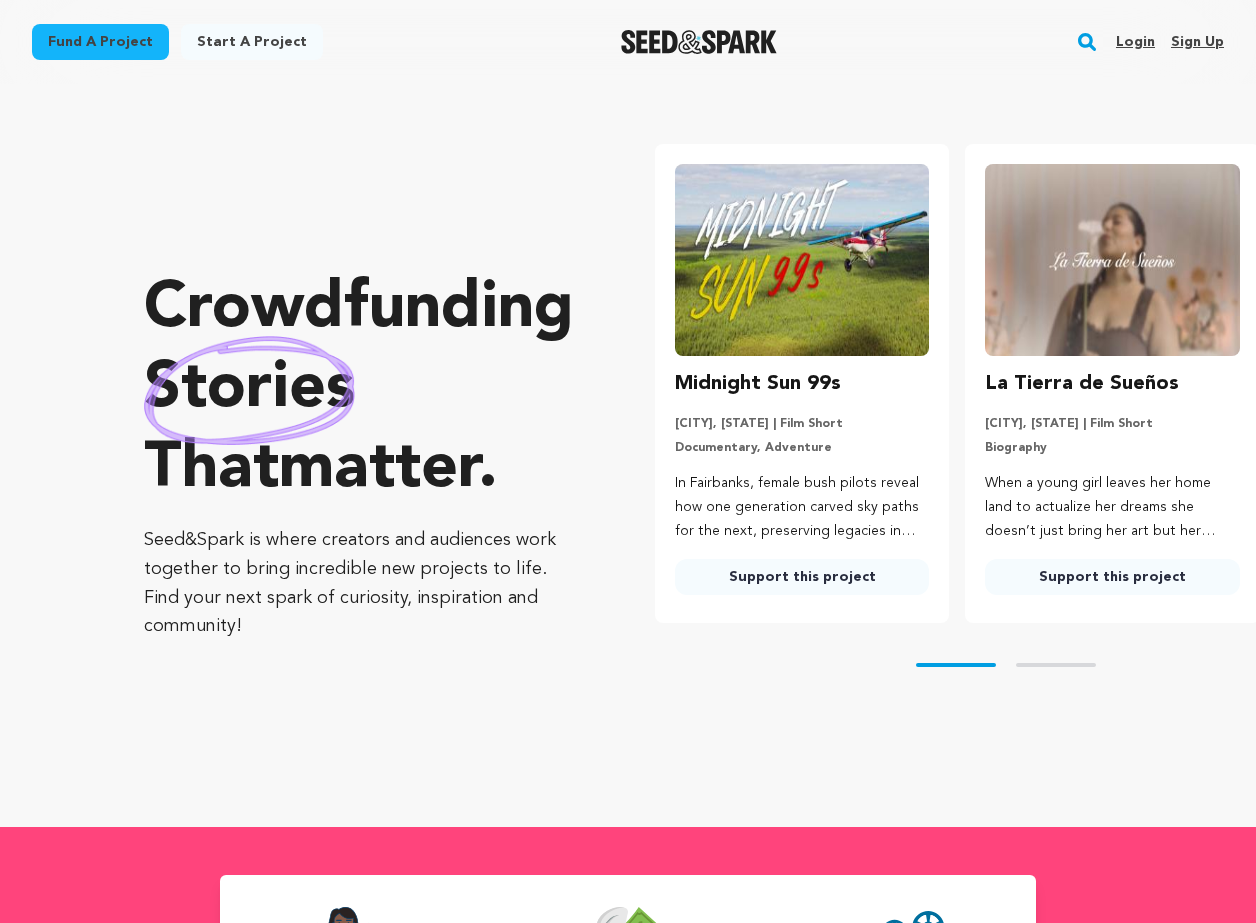 scroll, scrollTop: 0, scrollLeft: 0, axis: both 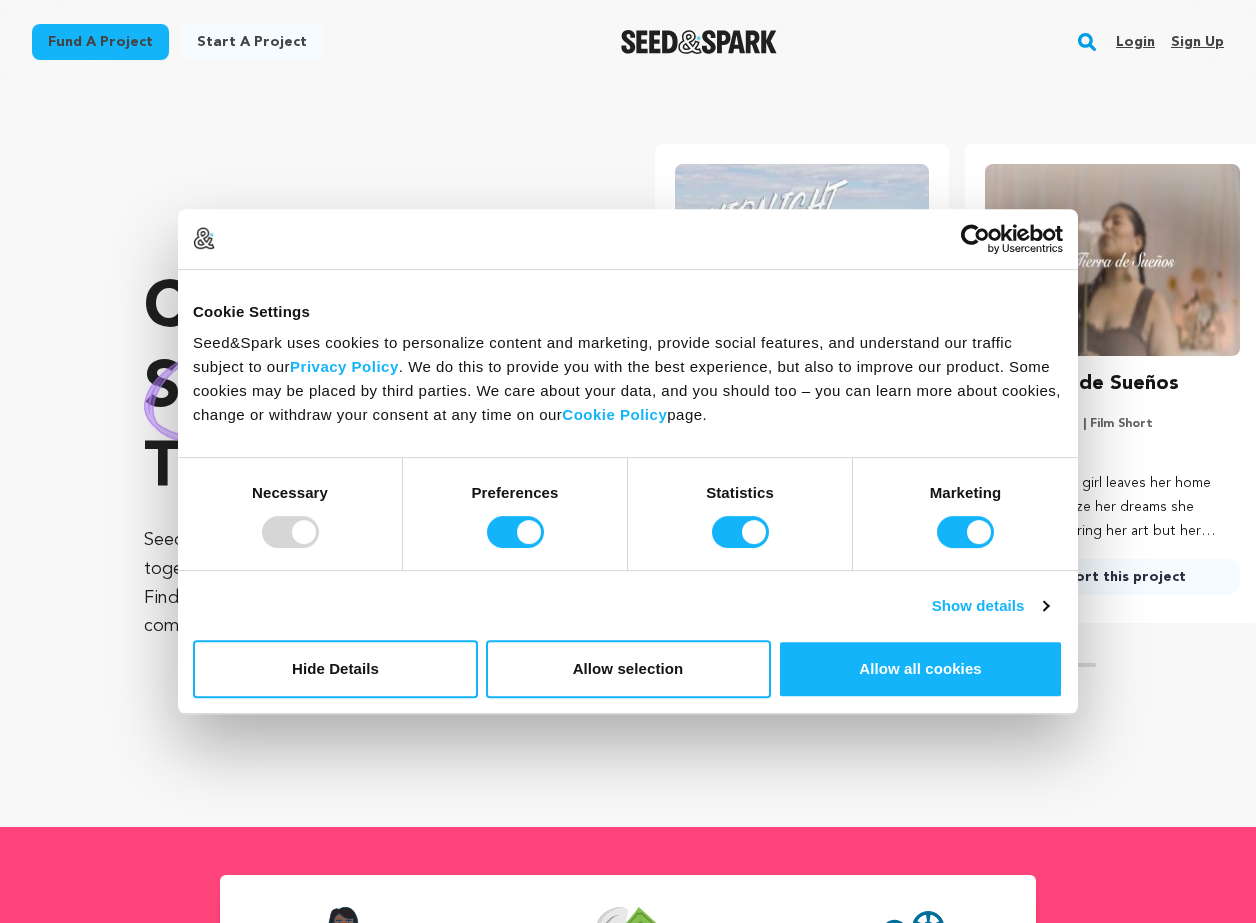 click on "Login" at bounding box center [1135, 42] 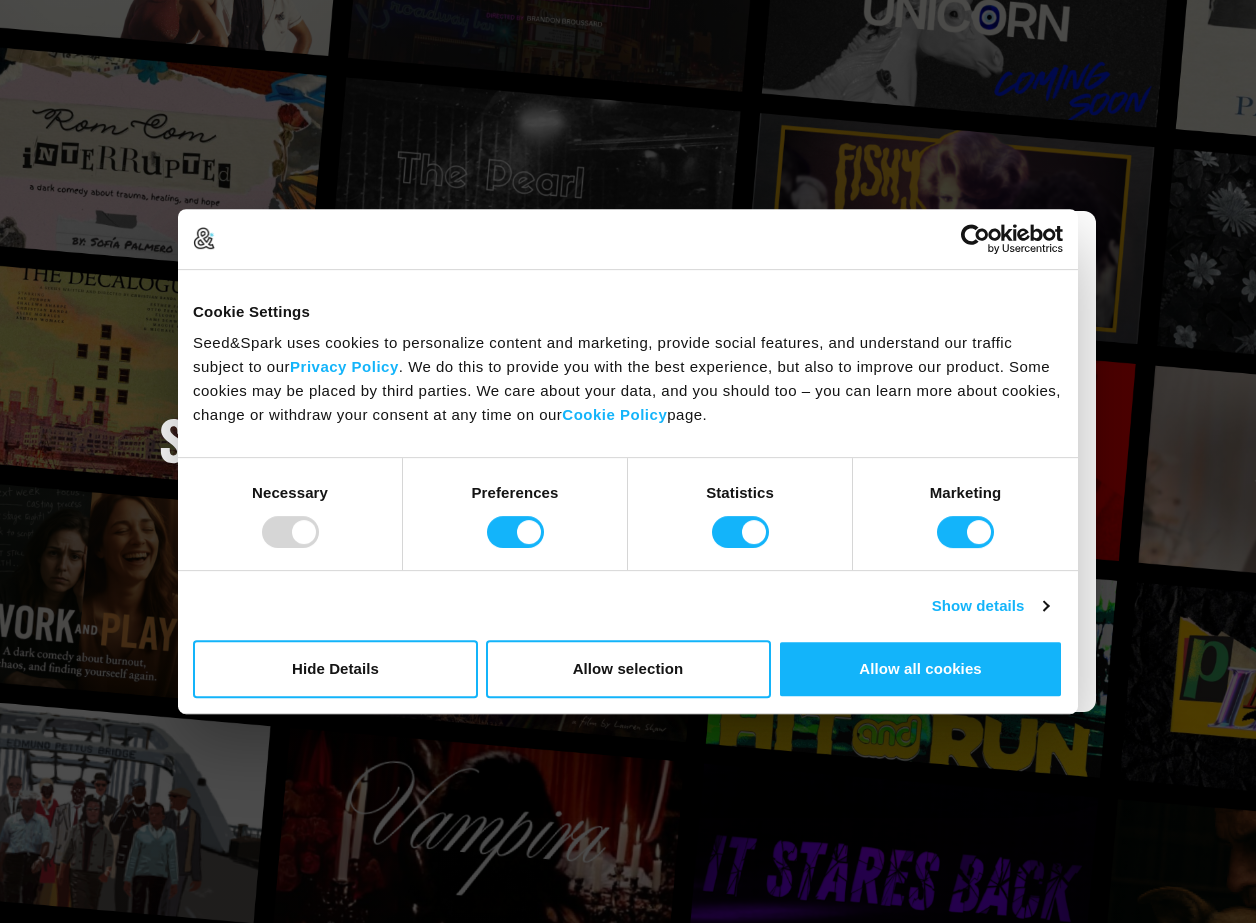 scroll, scrollTop: 0, scrollLeft: 0, axis: both 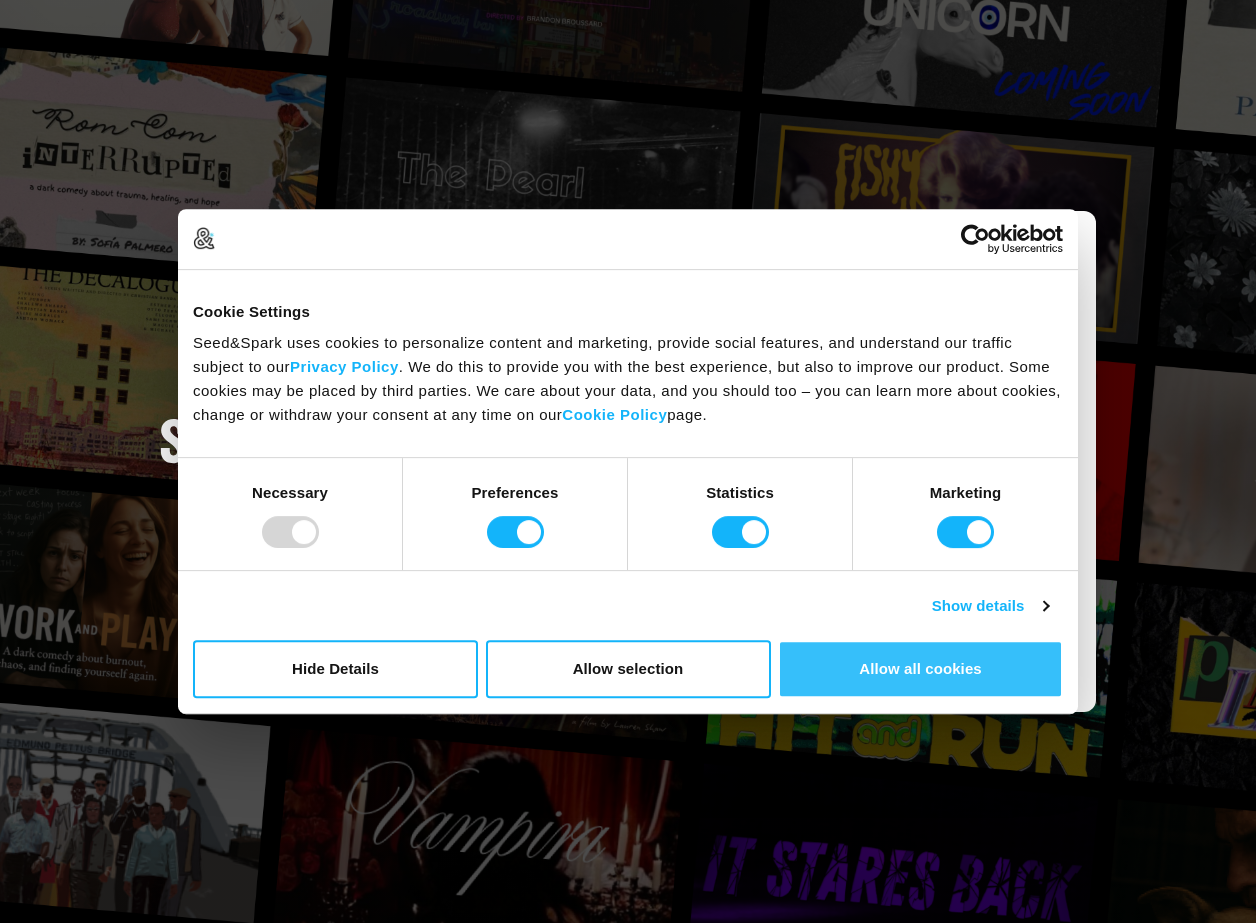 type on "ljc454@nyu.edu" 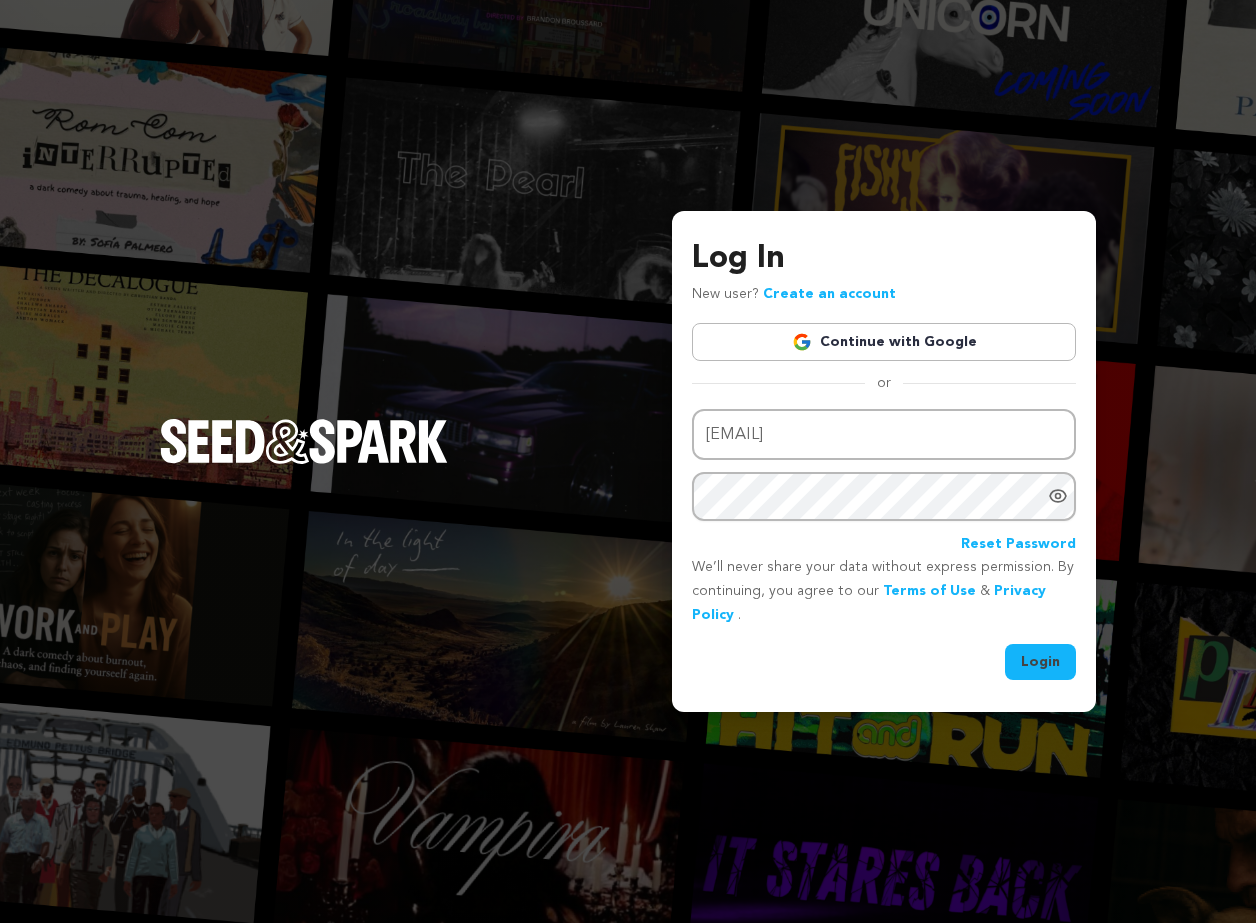 click on "Login" at bounding box center (1040, 662) 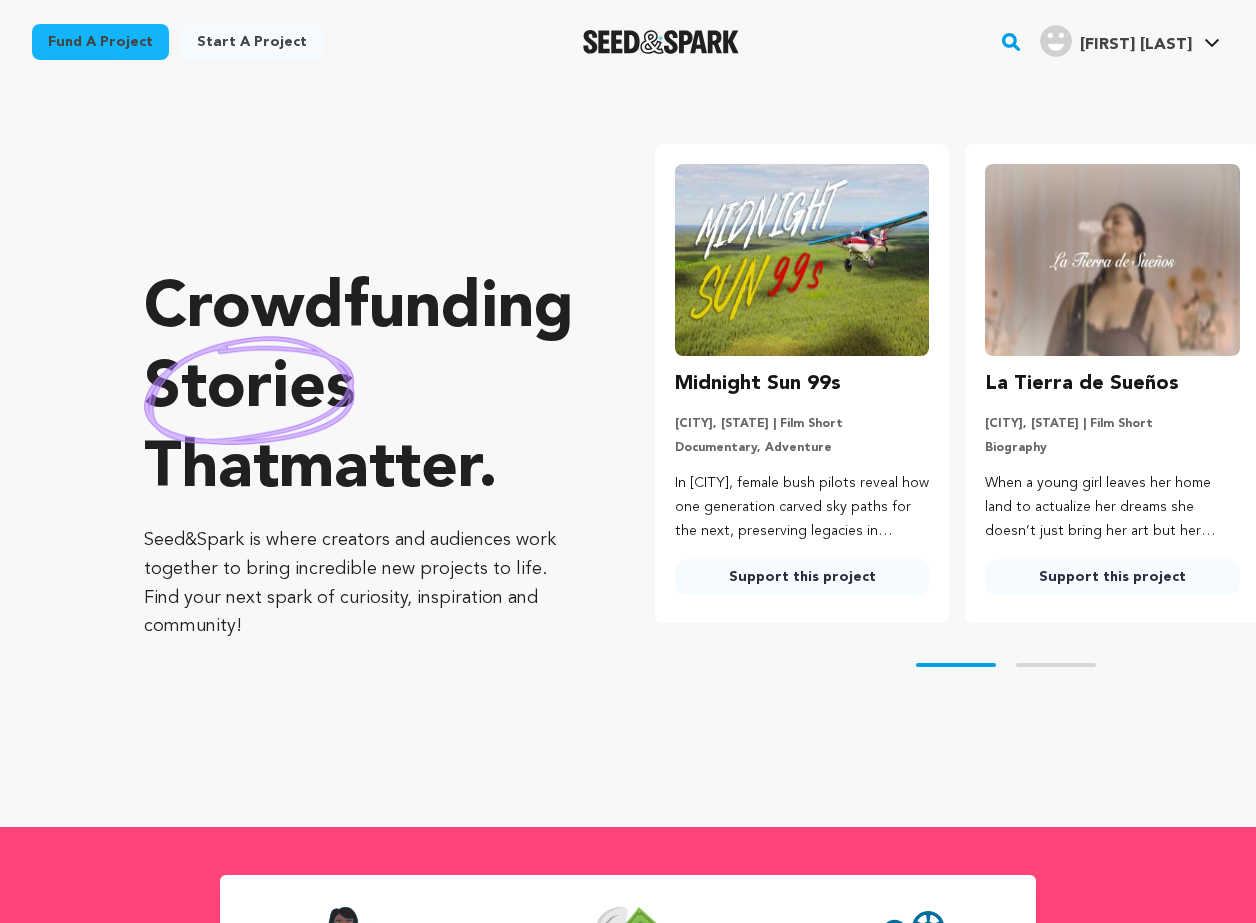 scroll, scrollTop: 0, scrollLeft: 0, axis: both 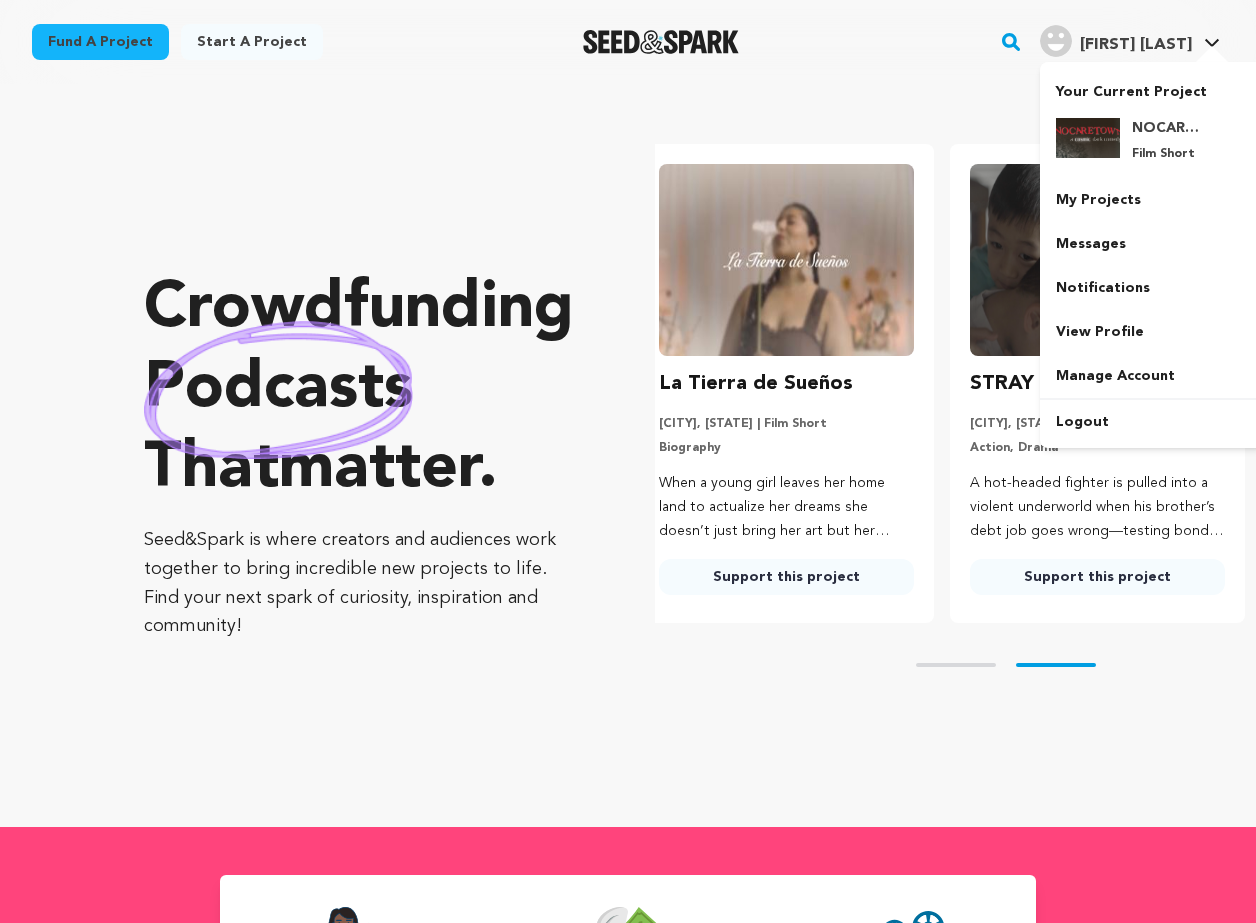 click on "[FIRST] [LAST]
[FIRST] [LAST]" at bounding box center (1130, 42) 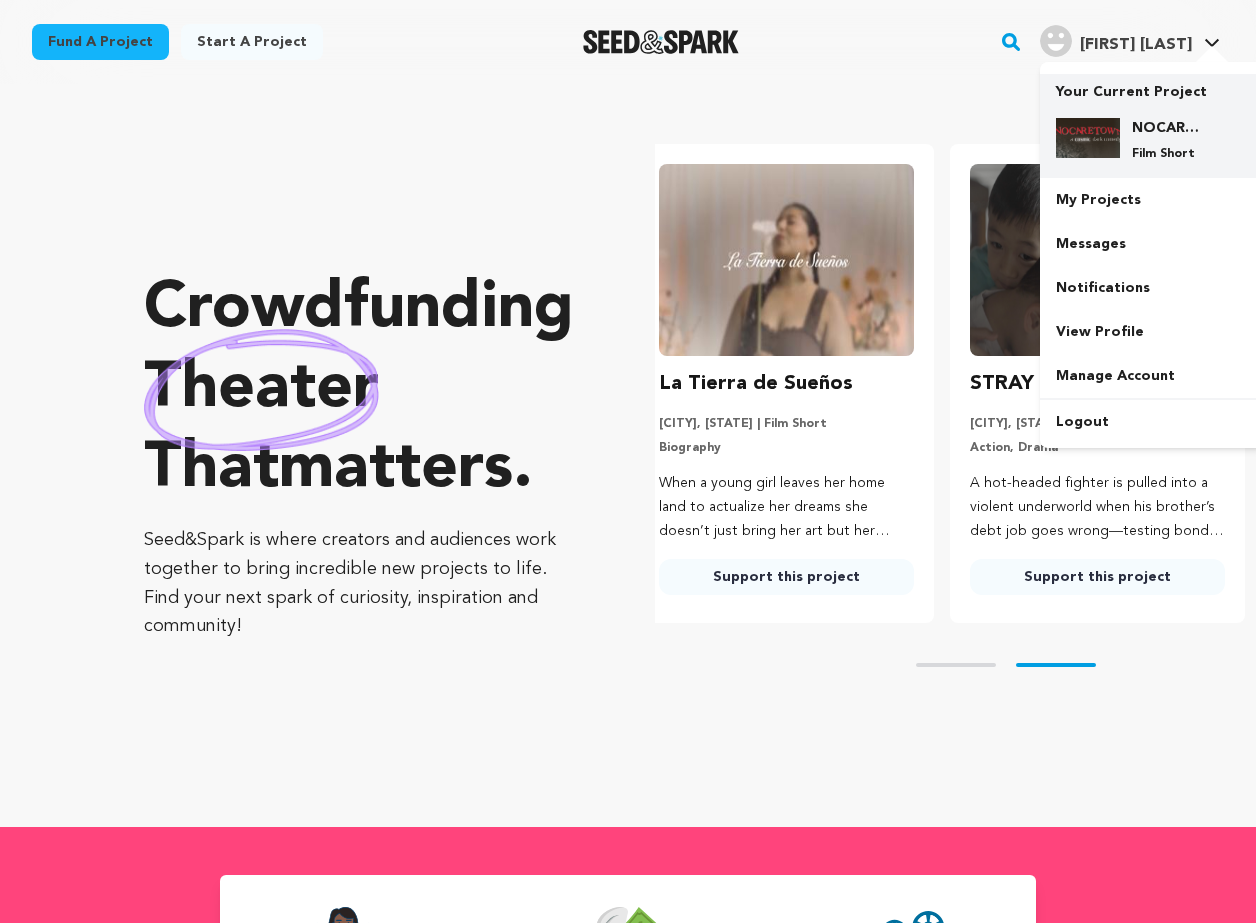 click on "NOCARETOWN" at bounding box center [1168, 128] 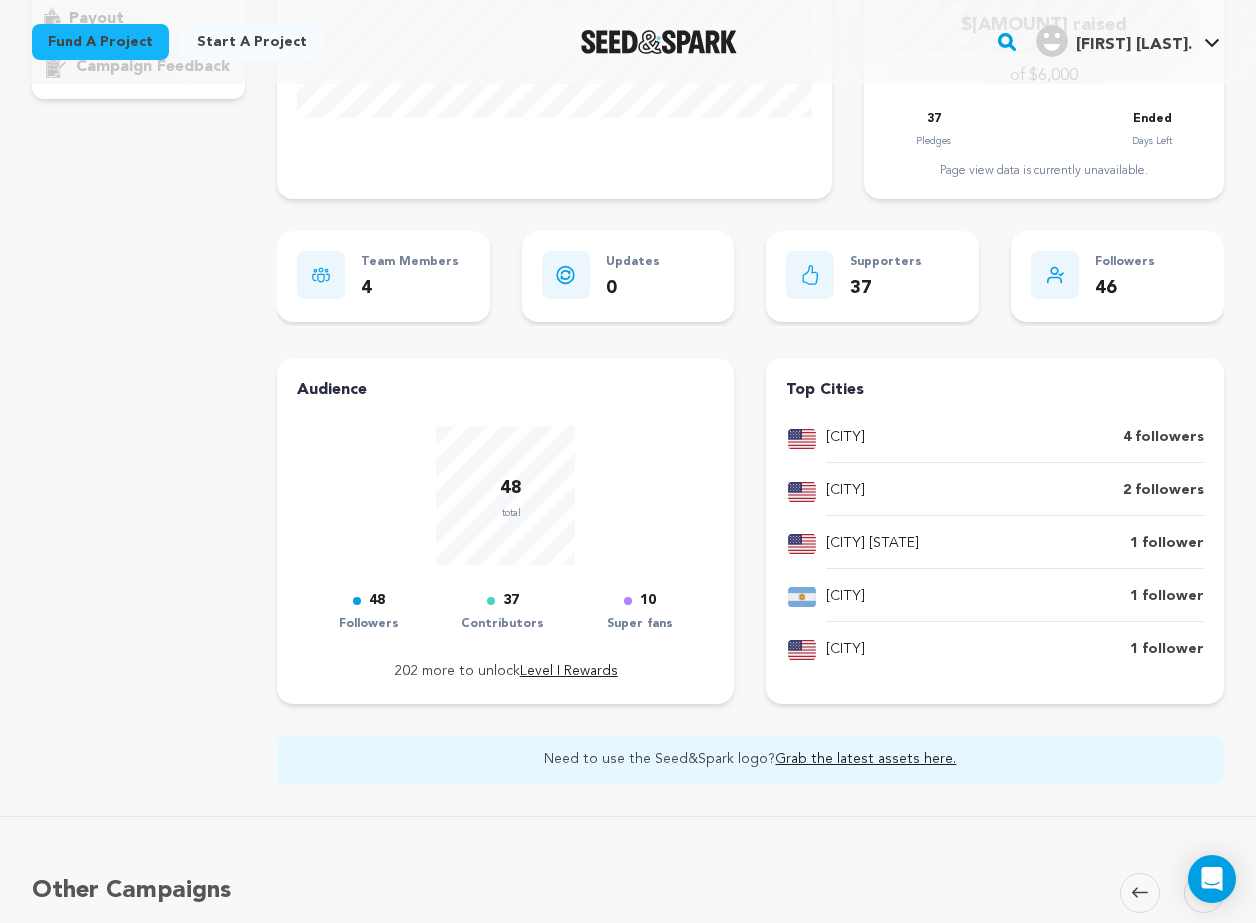 scroll, scrollTop: 462, scrollLeft: 0, axis: vertical 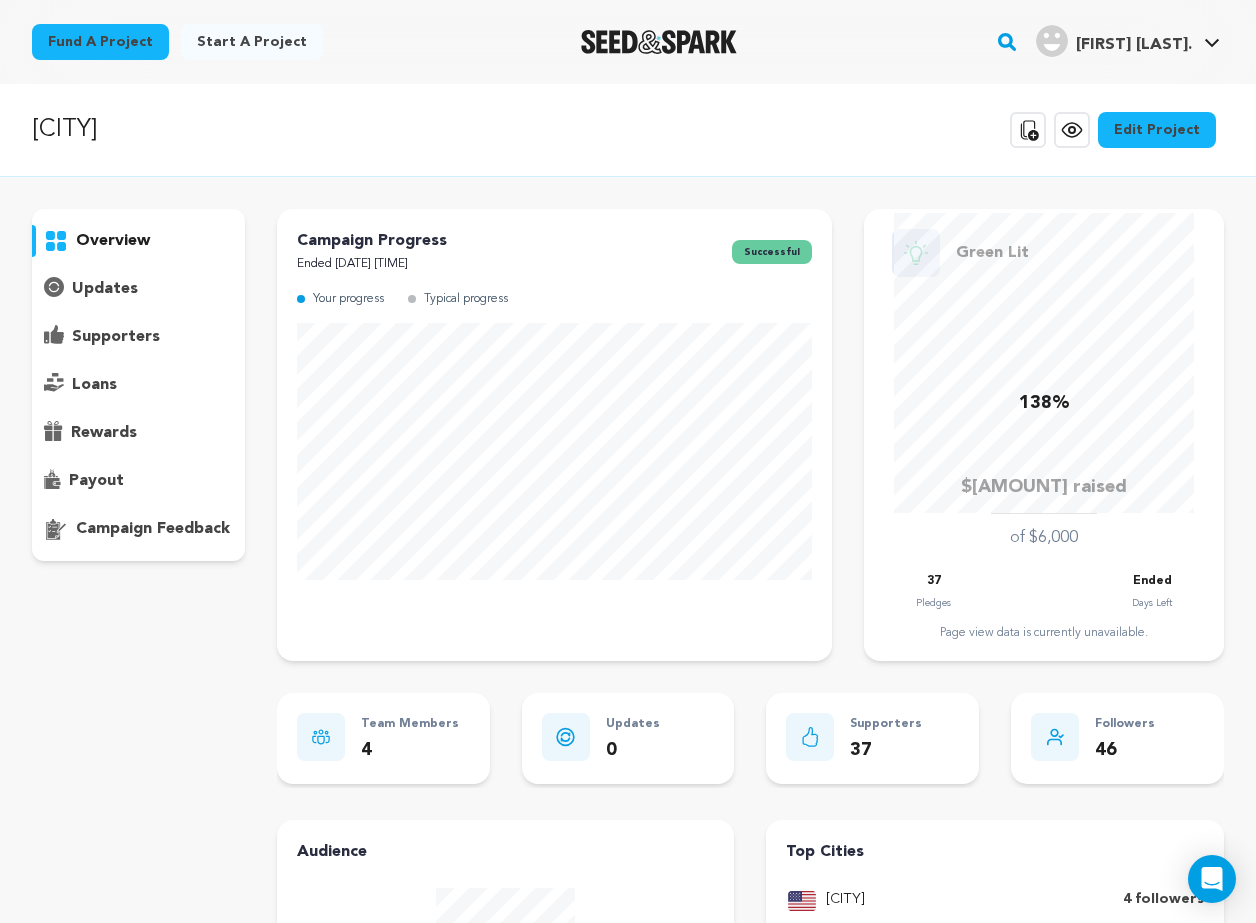 click on "Edit Project" at bounding box center (1157, 130) 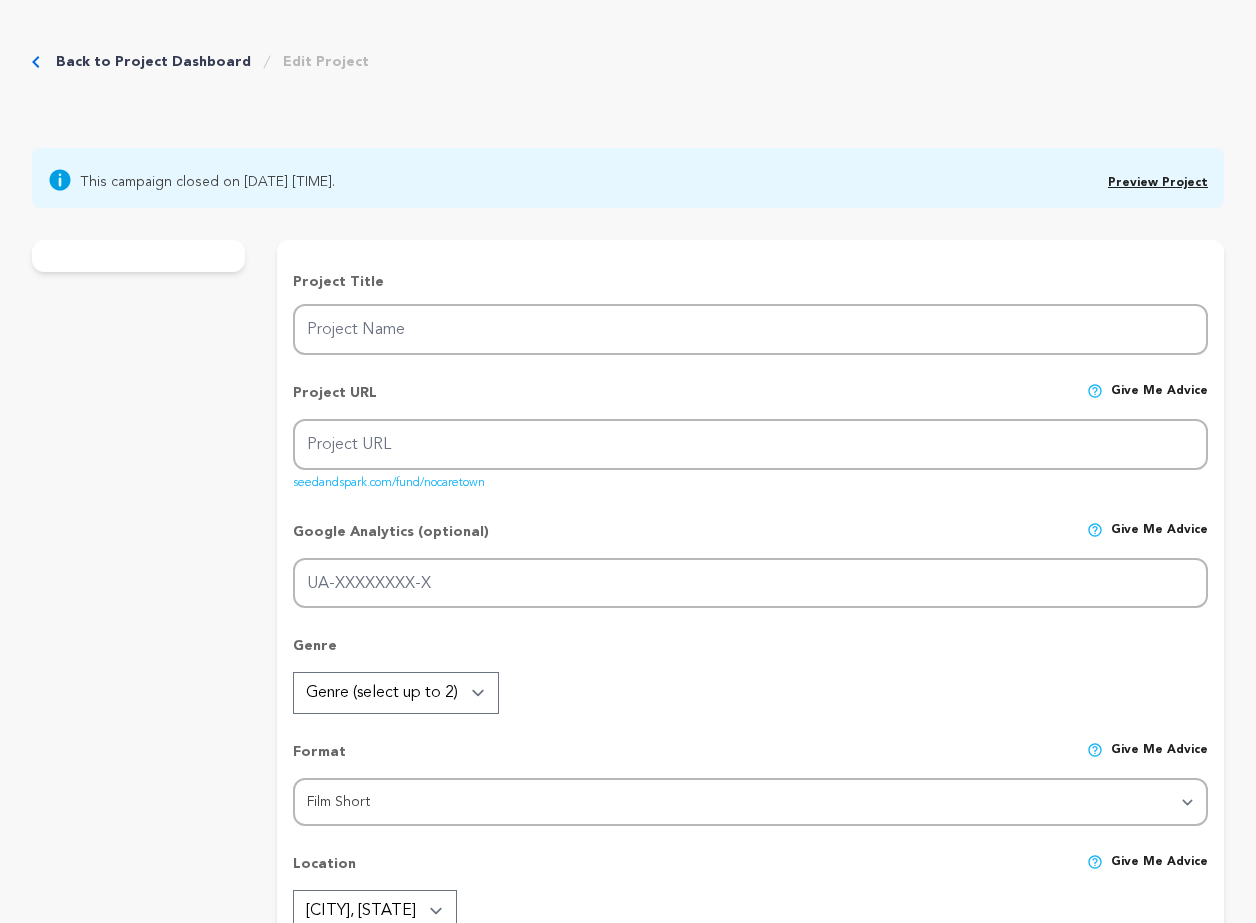 scroll, scrollTop: 0, scrollLeft: 0, axis: both 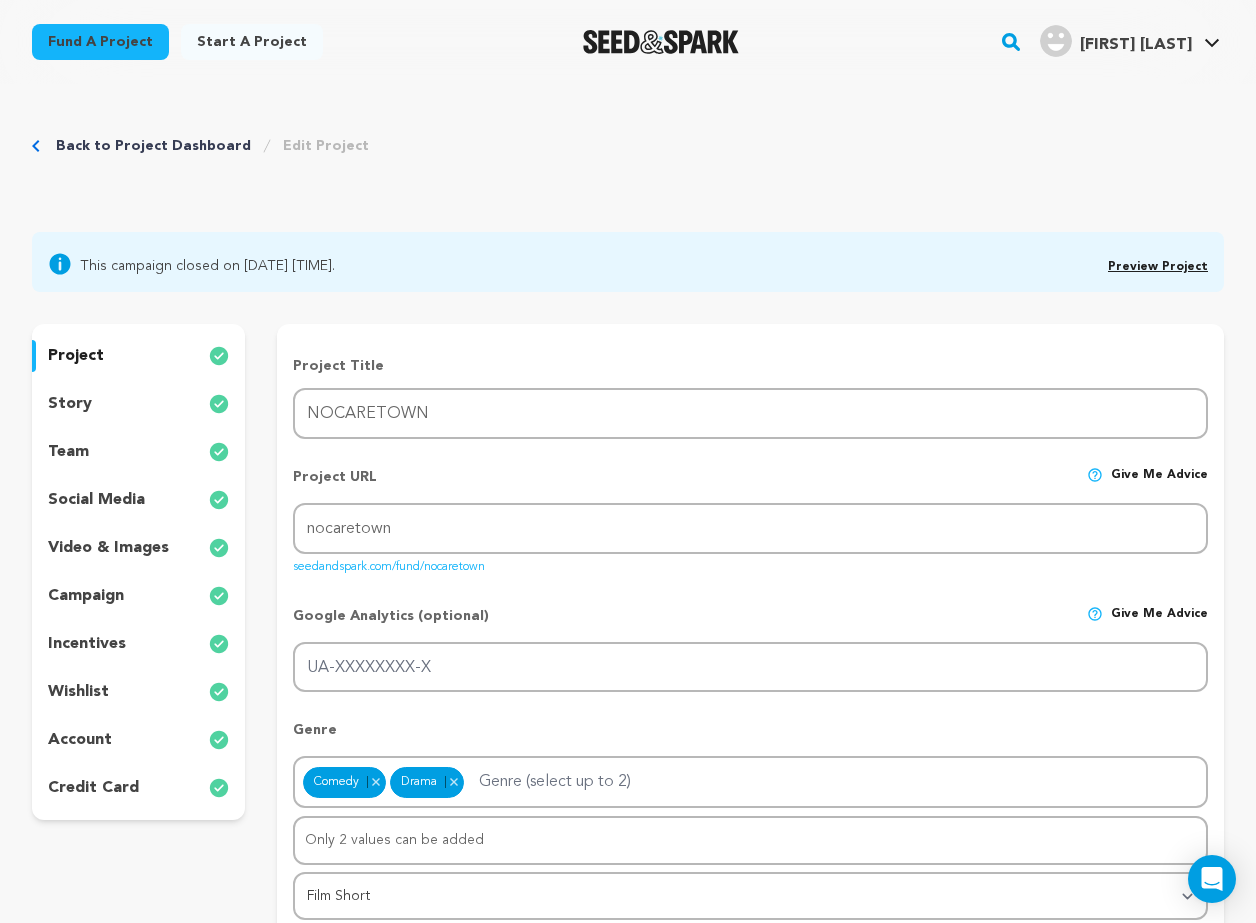 click on "team" at bounding box center [68, 452] 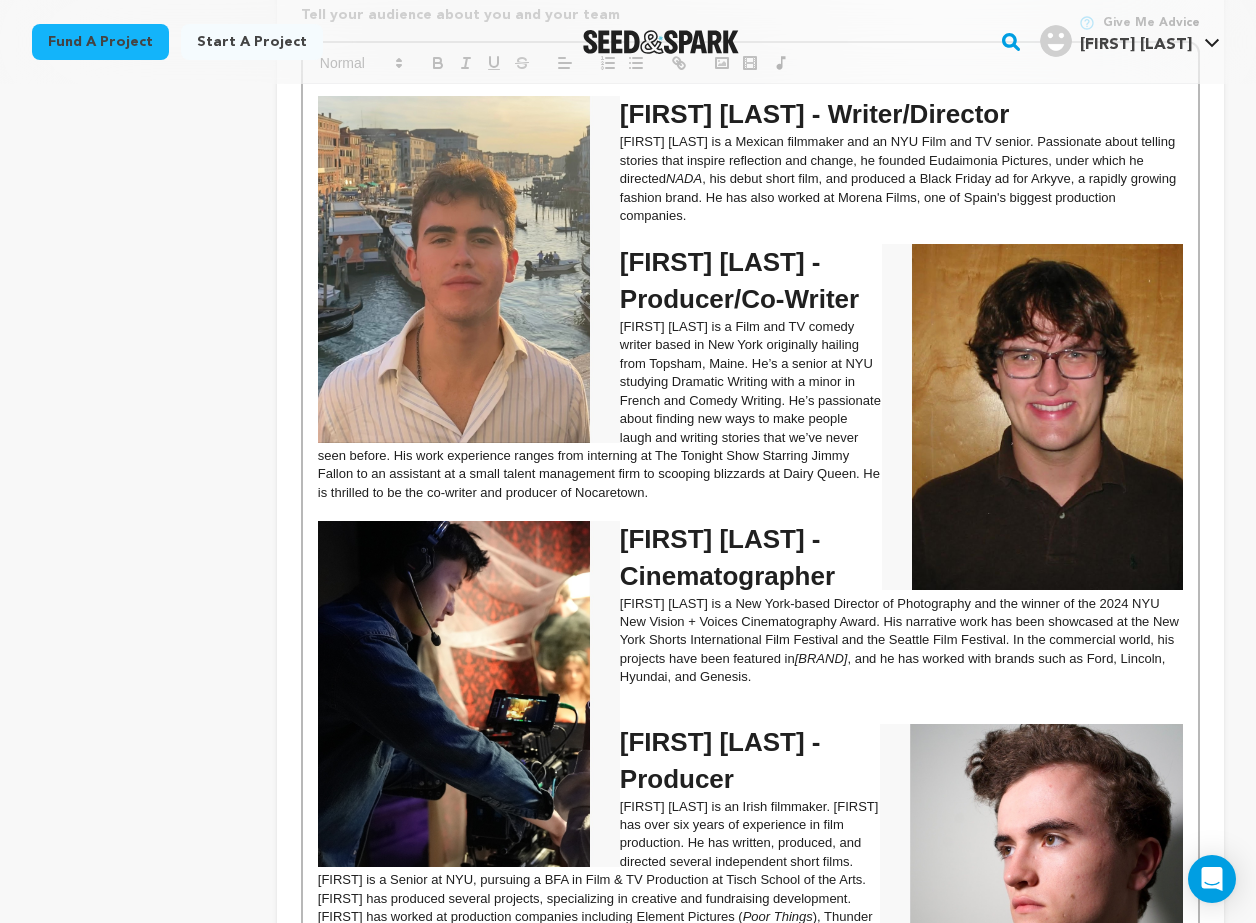 scroll, scrollTop: 859, scrollLeft: 0, axis: vertical 